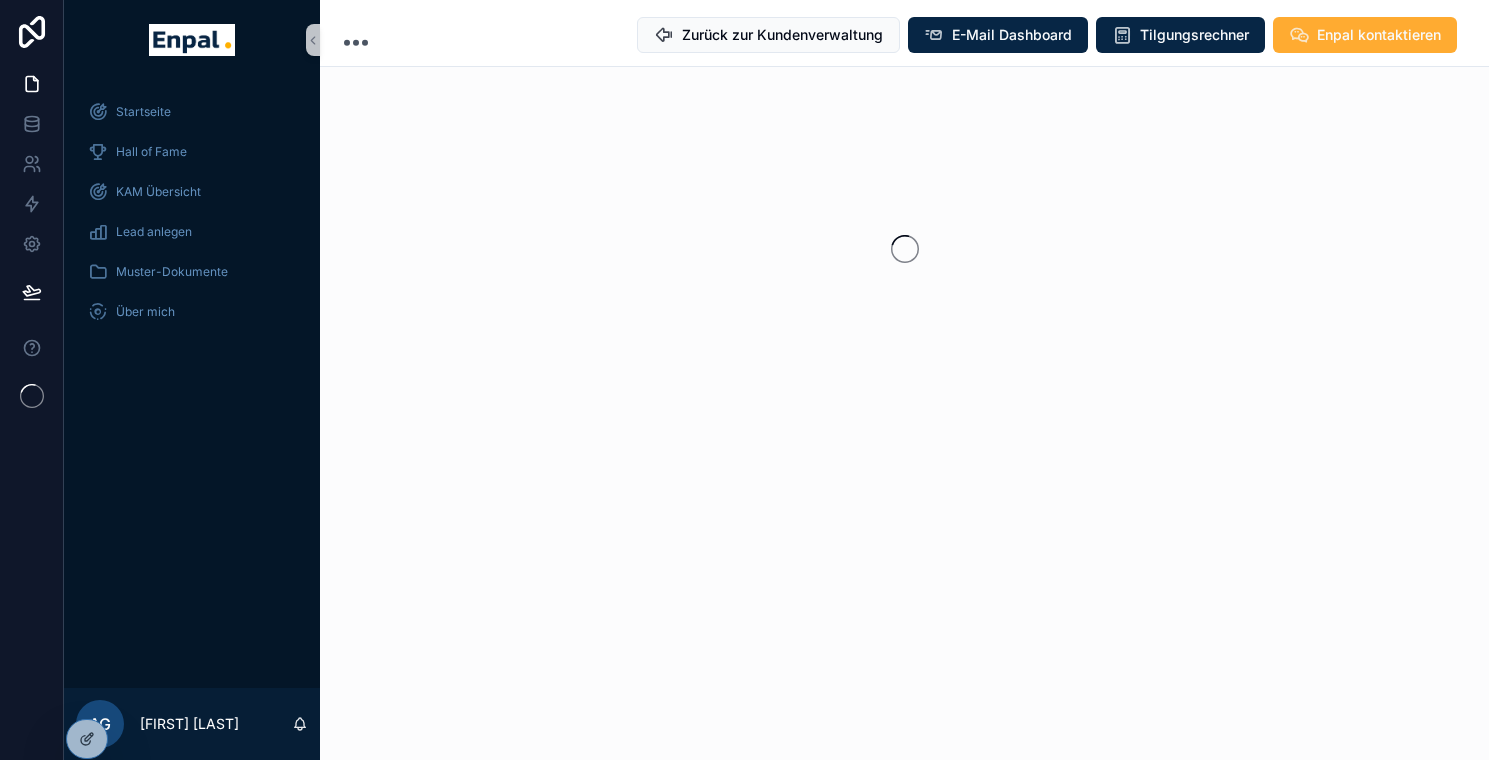 scroll, scrollTop: 0, scrollLeft: 0, axis: both 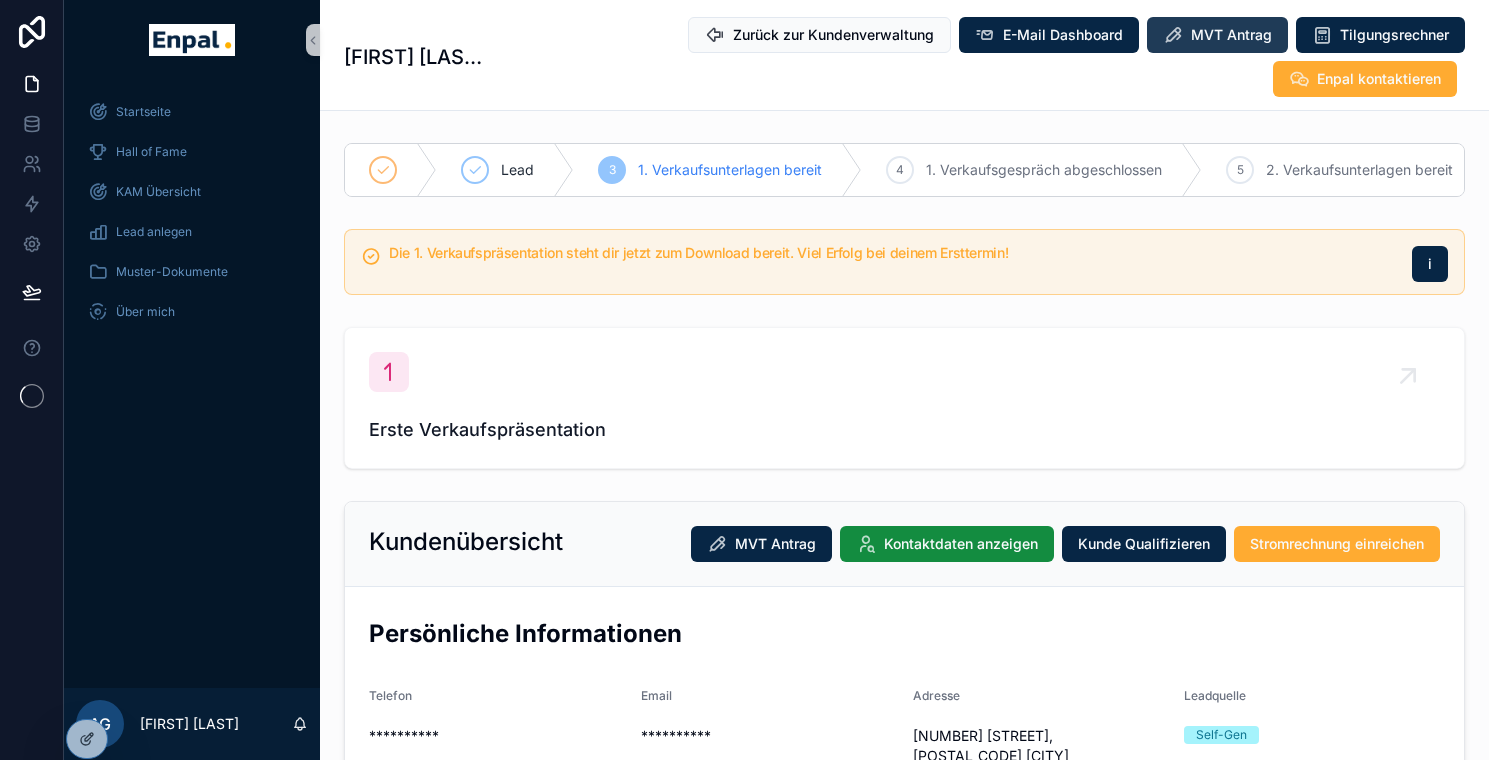 click on "MVT Antrag" at bounding box center (1217, 35) 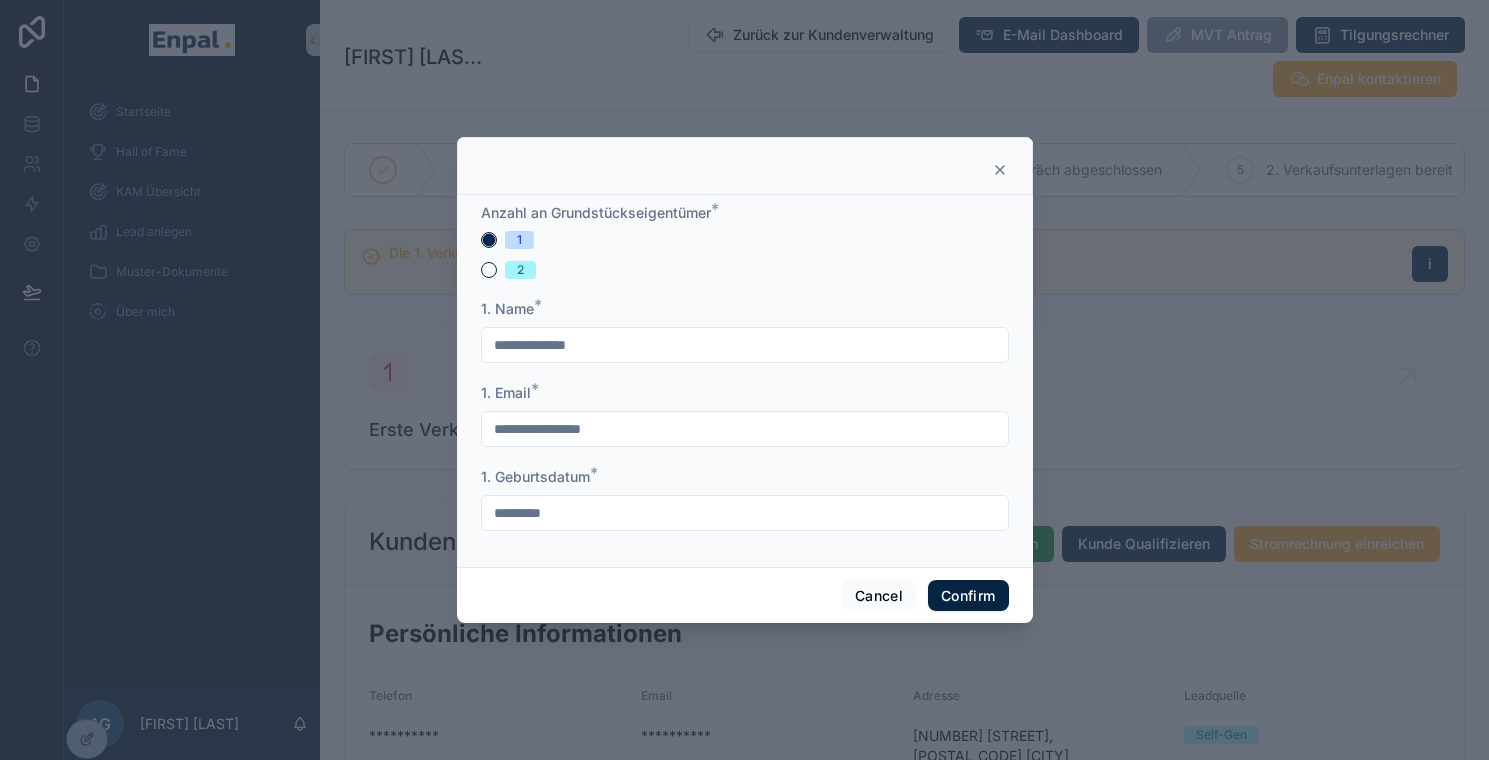 click 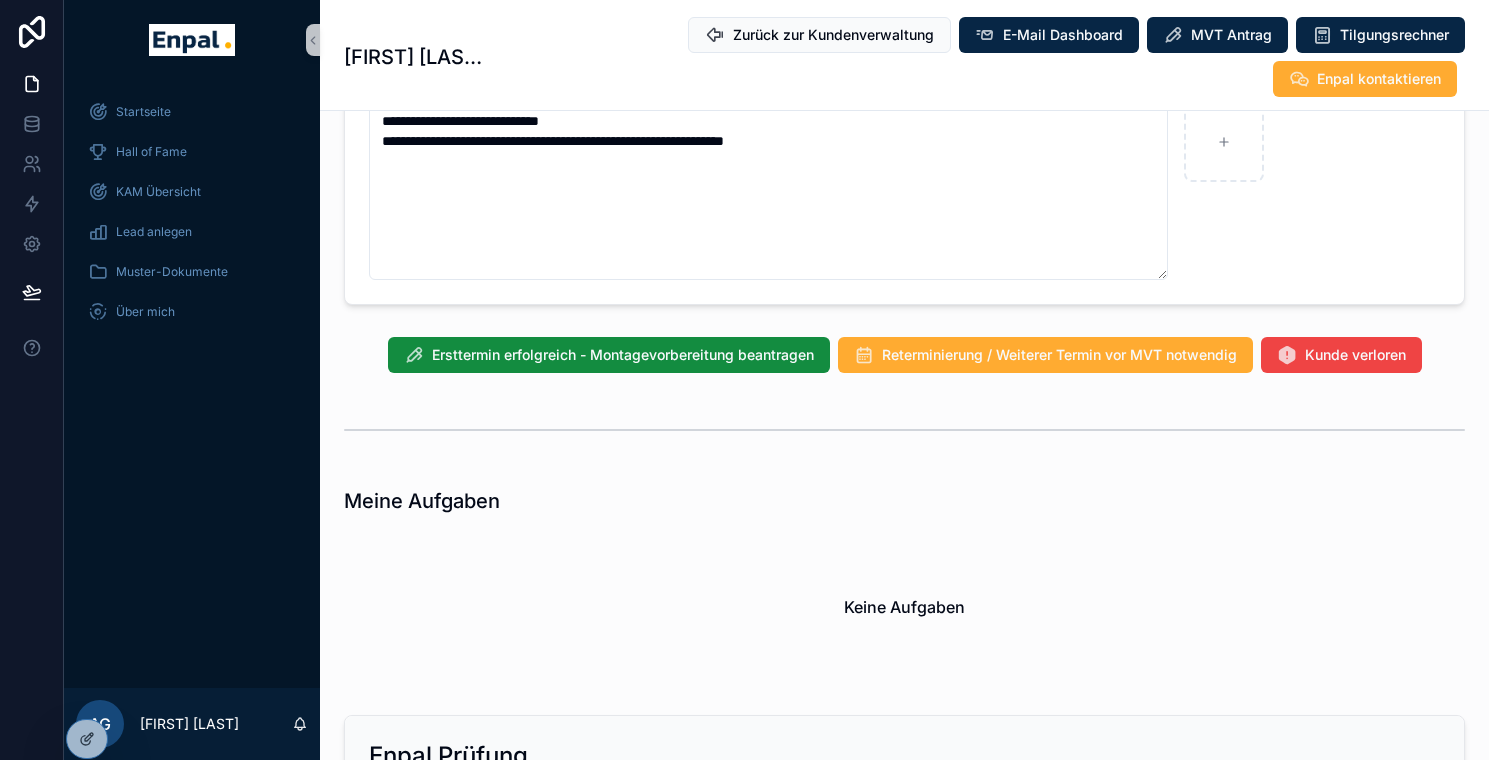 scroll, scrollTop: 1492, scrollLeft: 0, axis: vertical 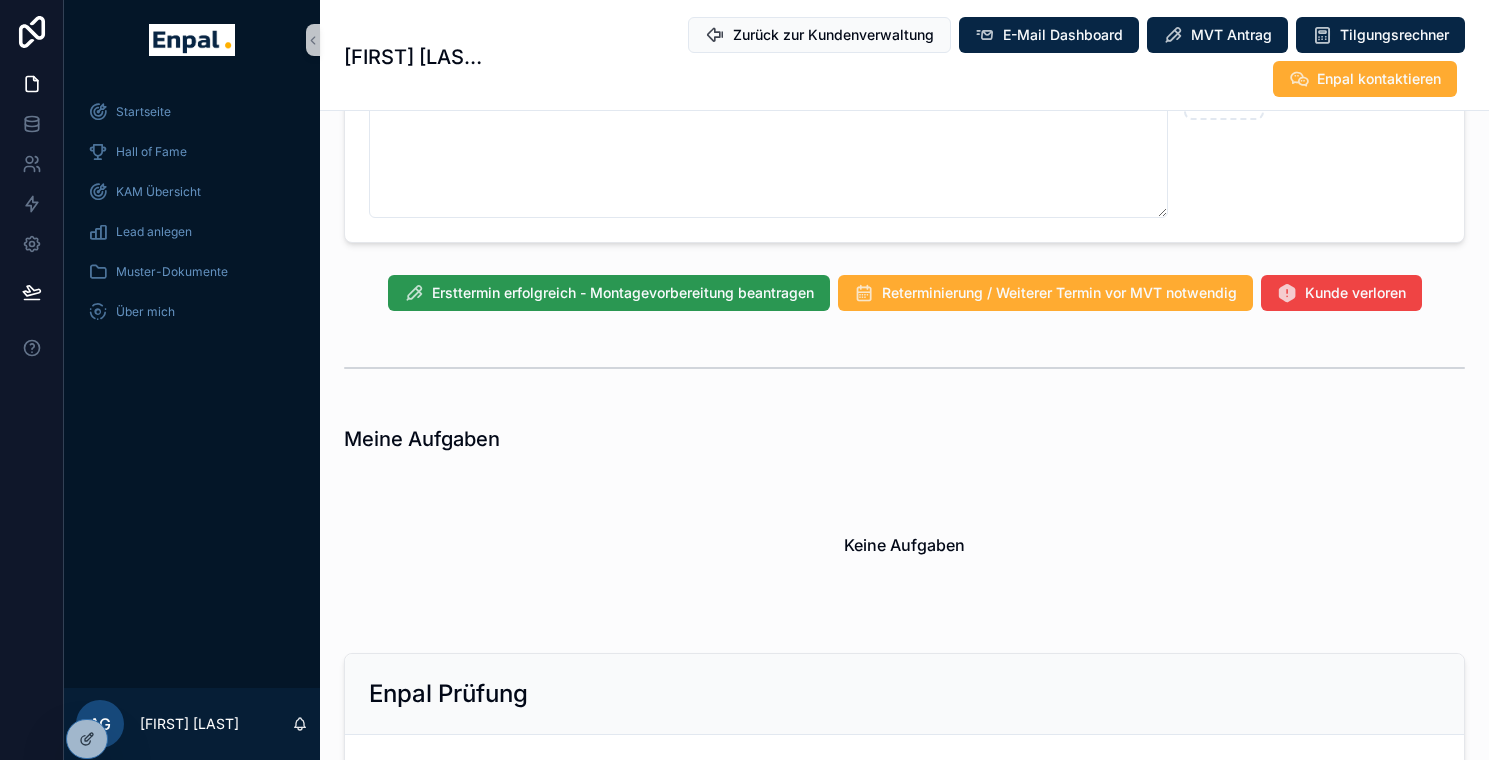click on "Ersttermin erfolgreich - Montagevorbereitung beantragen" at bounding box center [623, 293] 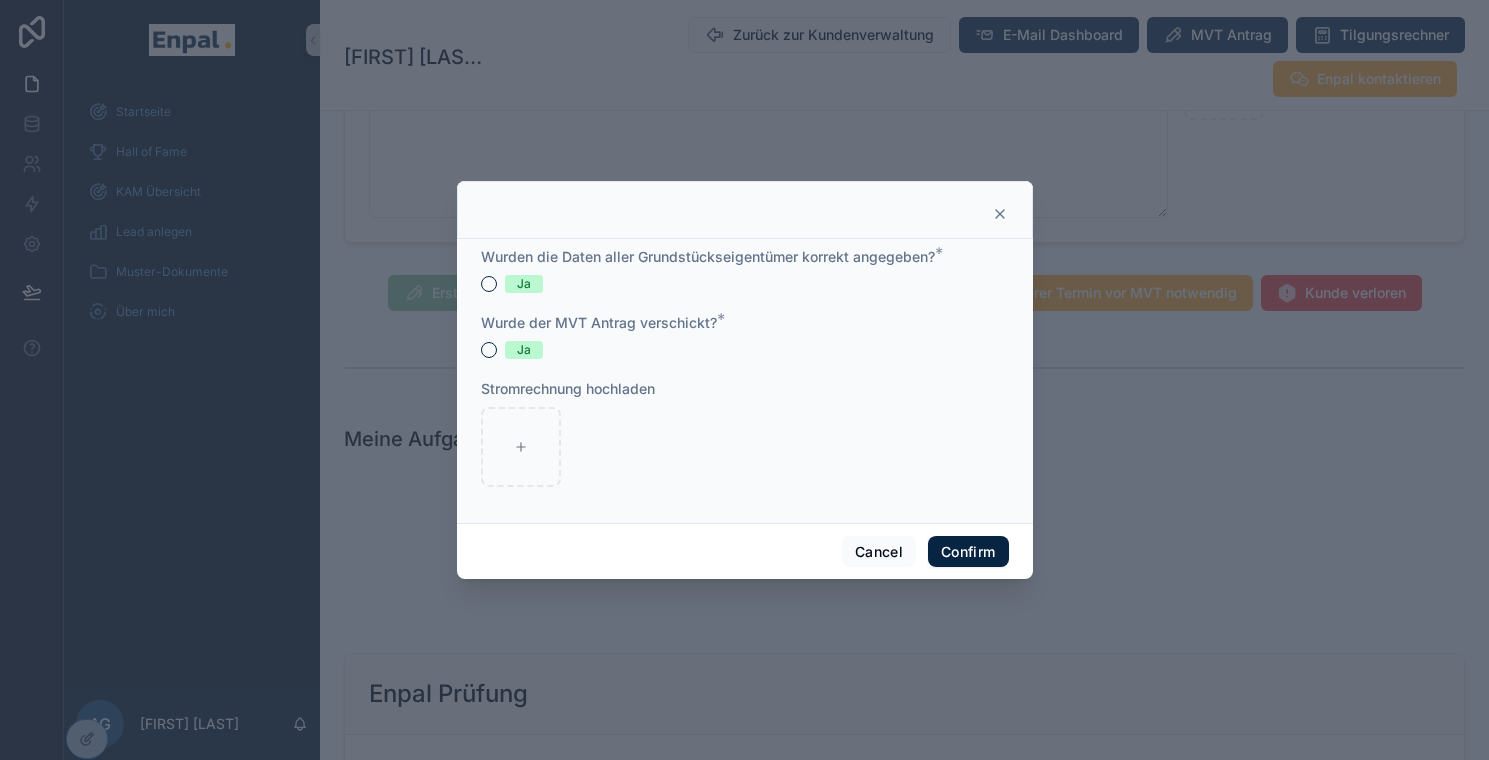 click on "Wurden die Daten aller Grundstückseigentümer korrekt angegeben? * Ja" at bounding box center [745, 270] 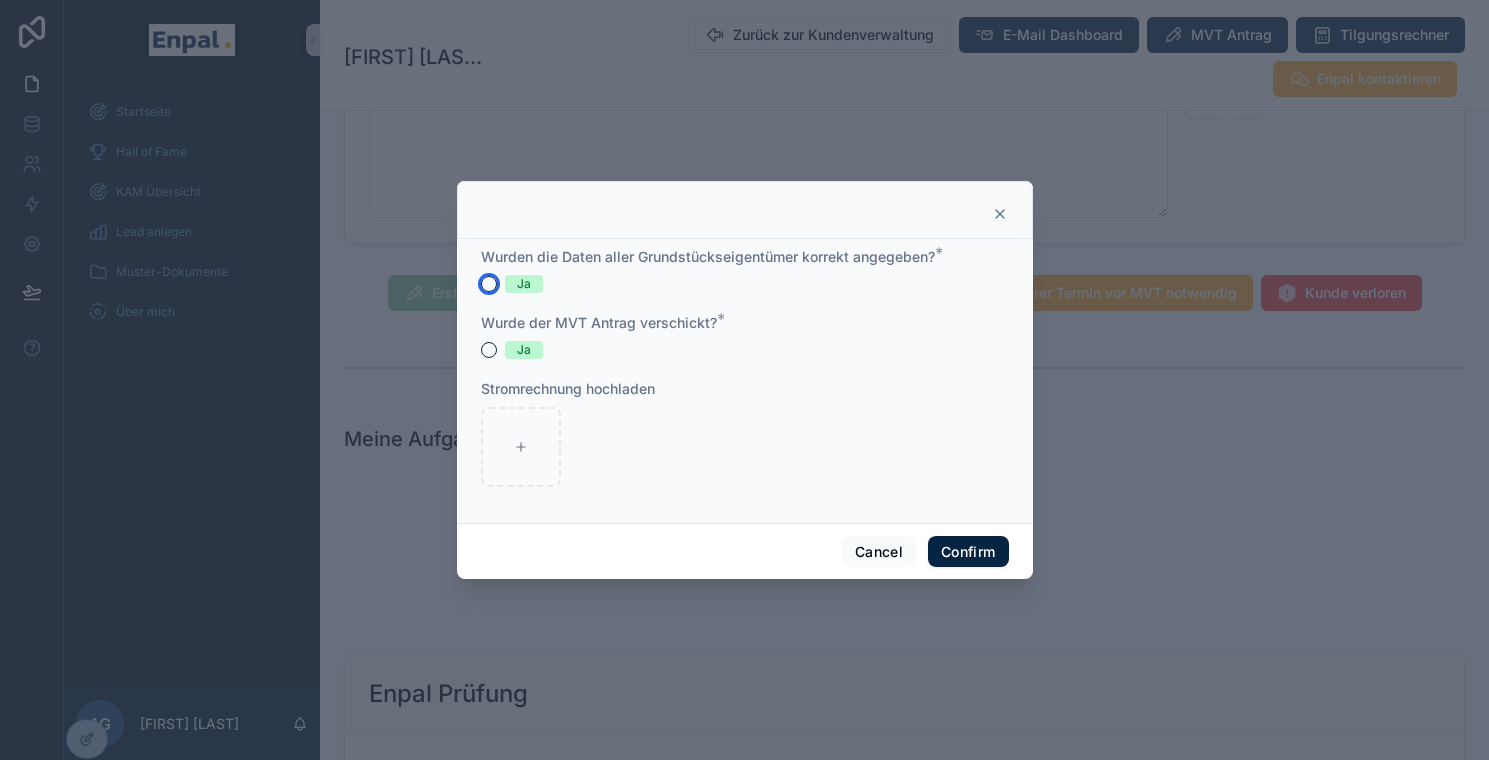 click on "Ja" at bounding box center [489, 284] 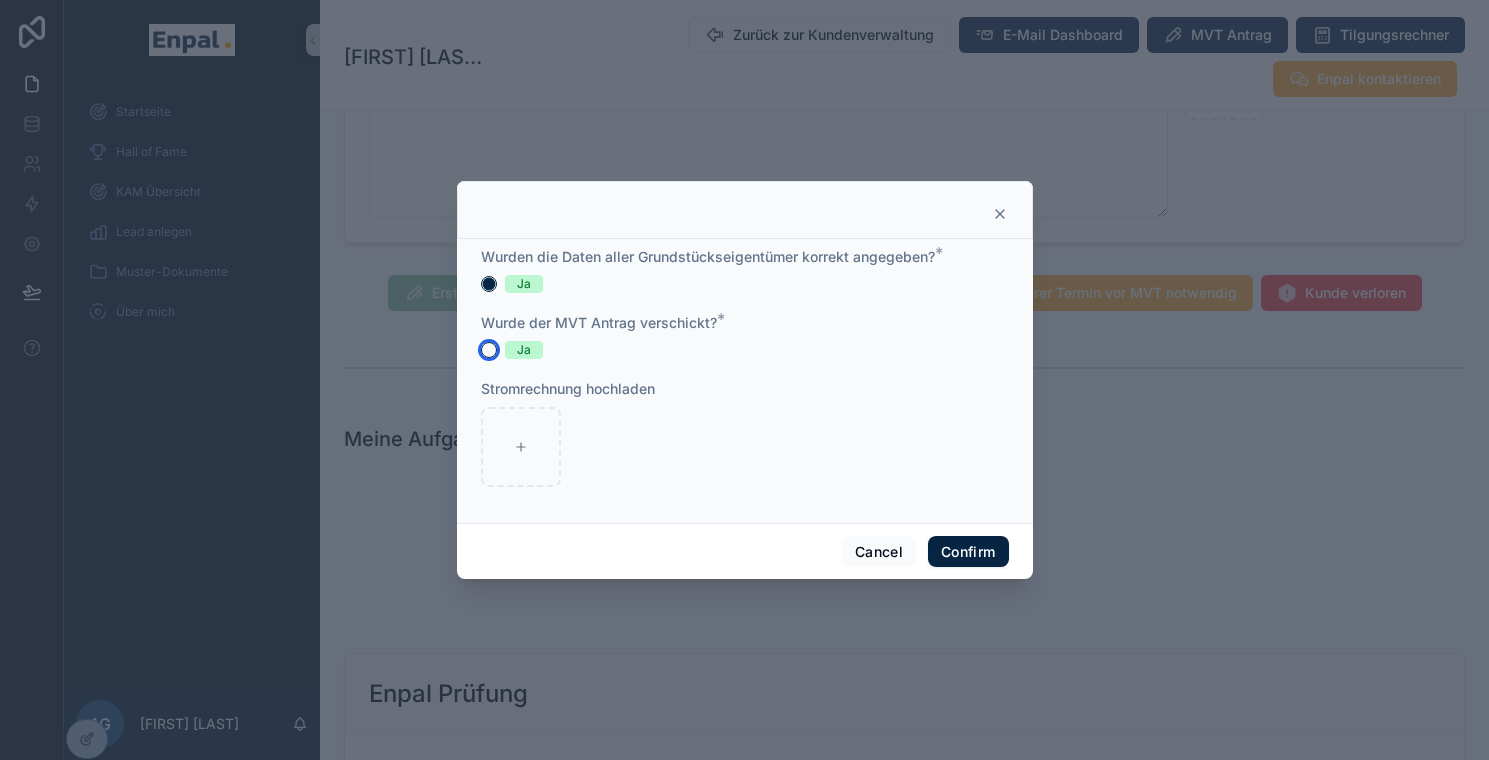 click on "Ja" at bounding box center [489, 350] 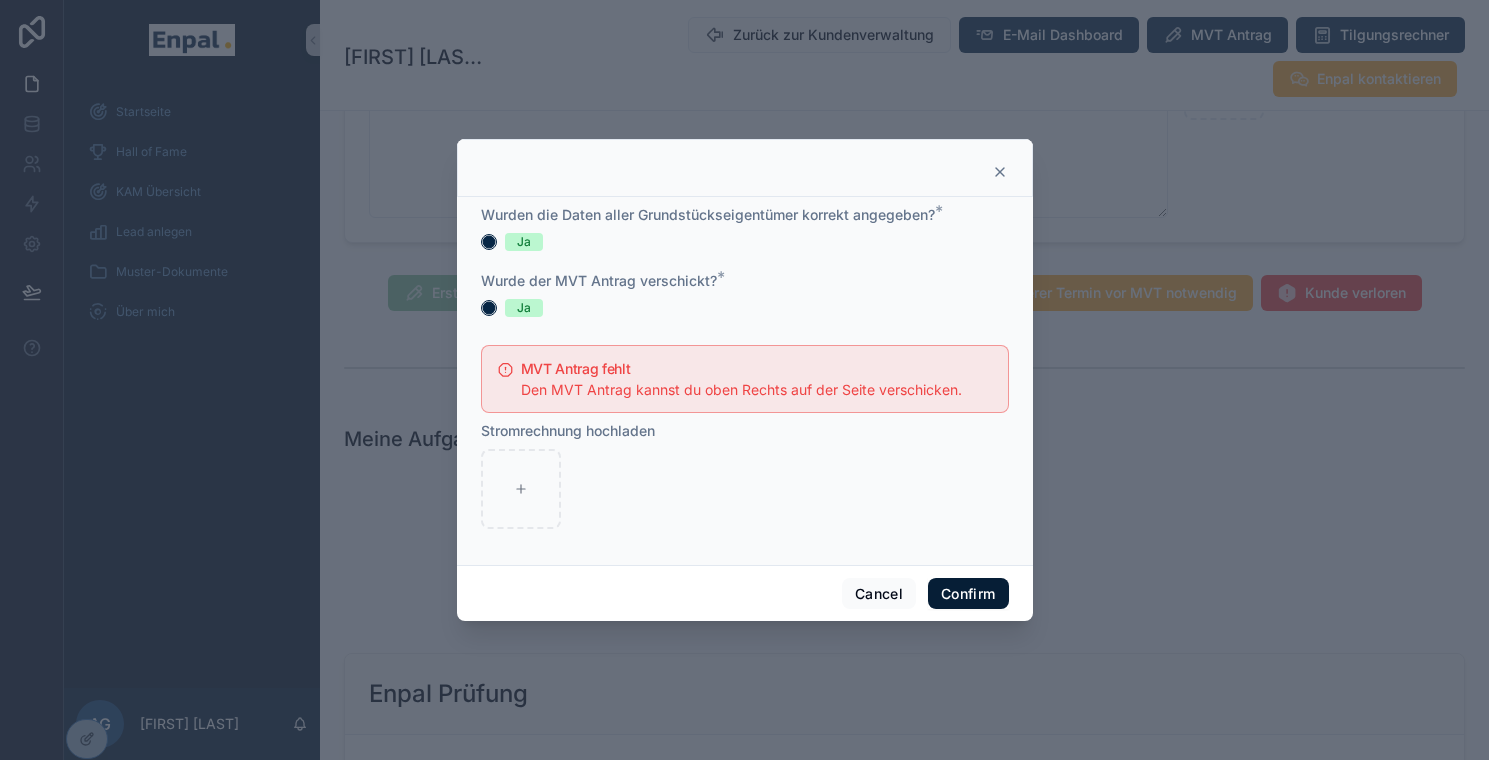 click on "Confirm" at bounding box center (968, 594) 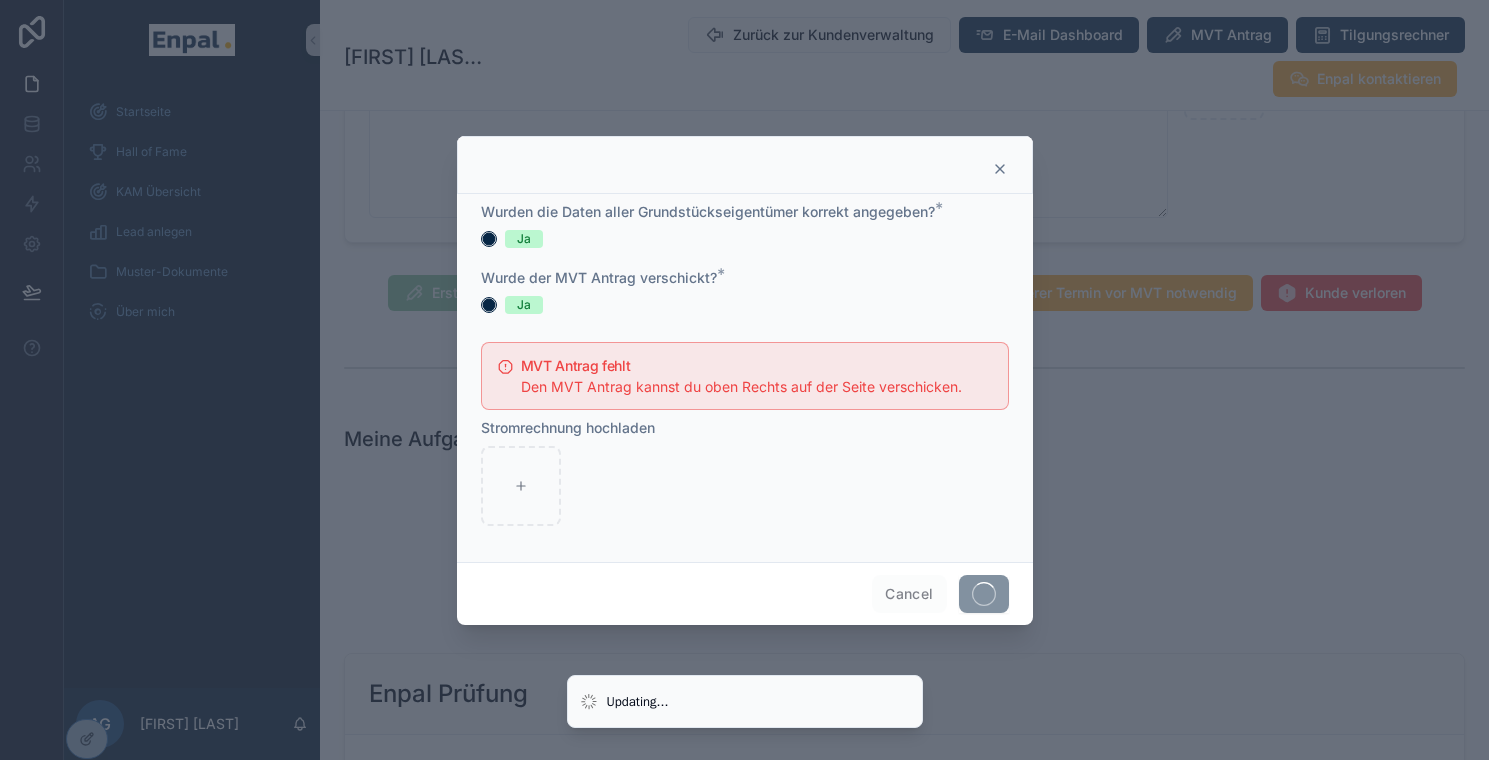 scroll, scrollTop: 0, scrollLeft: 0, axis: both 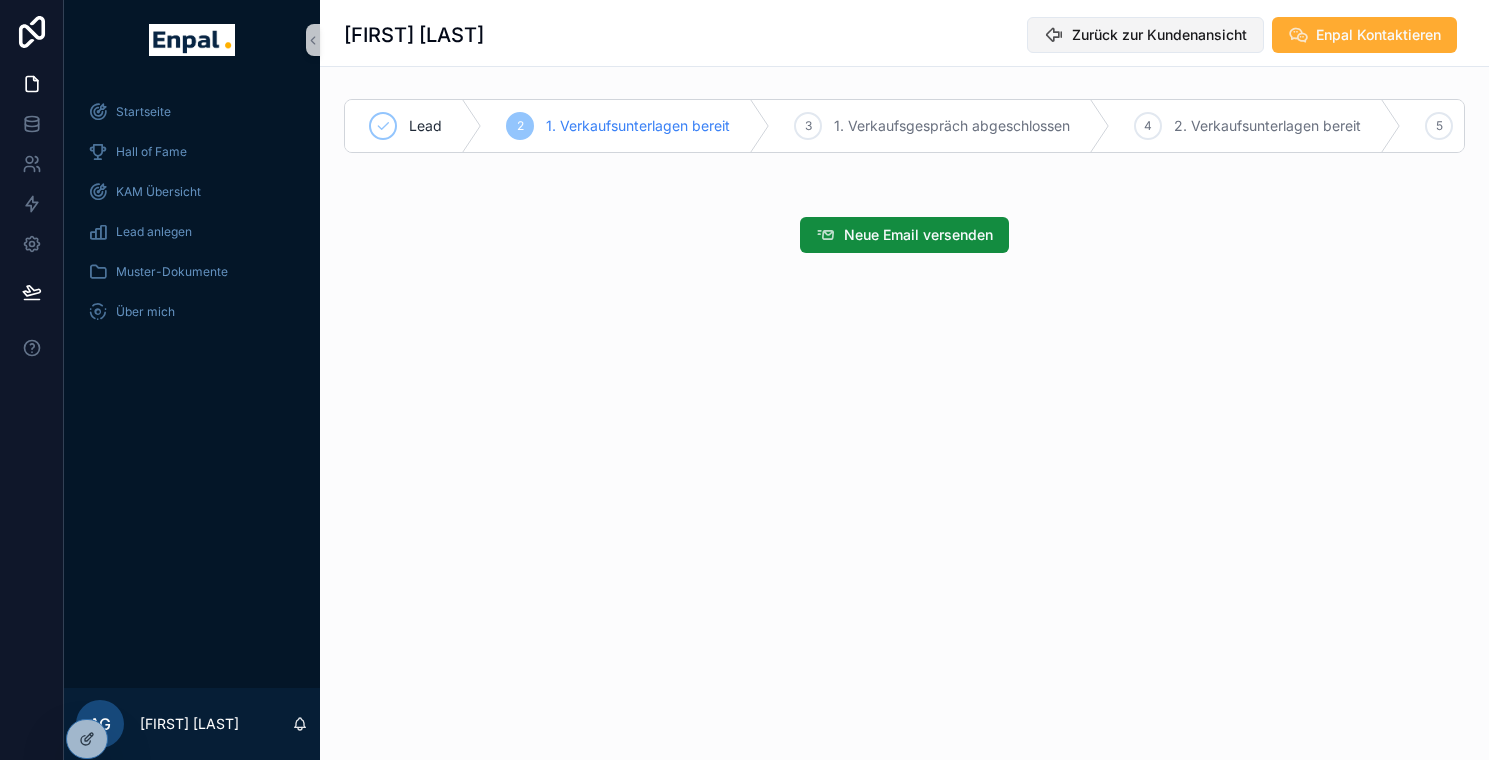 click on "Zurück zur Kundenansicht" at bounding box center [1159, 35] 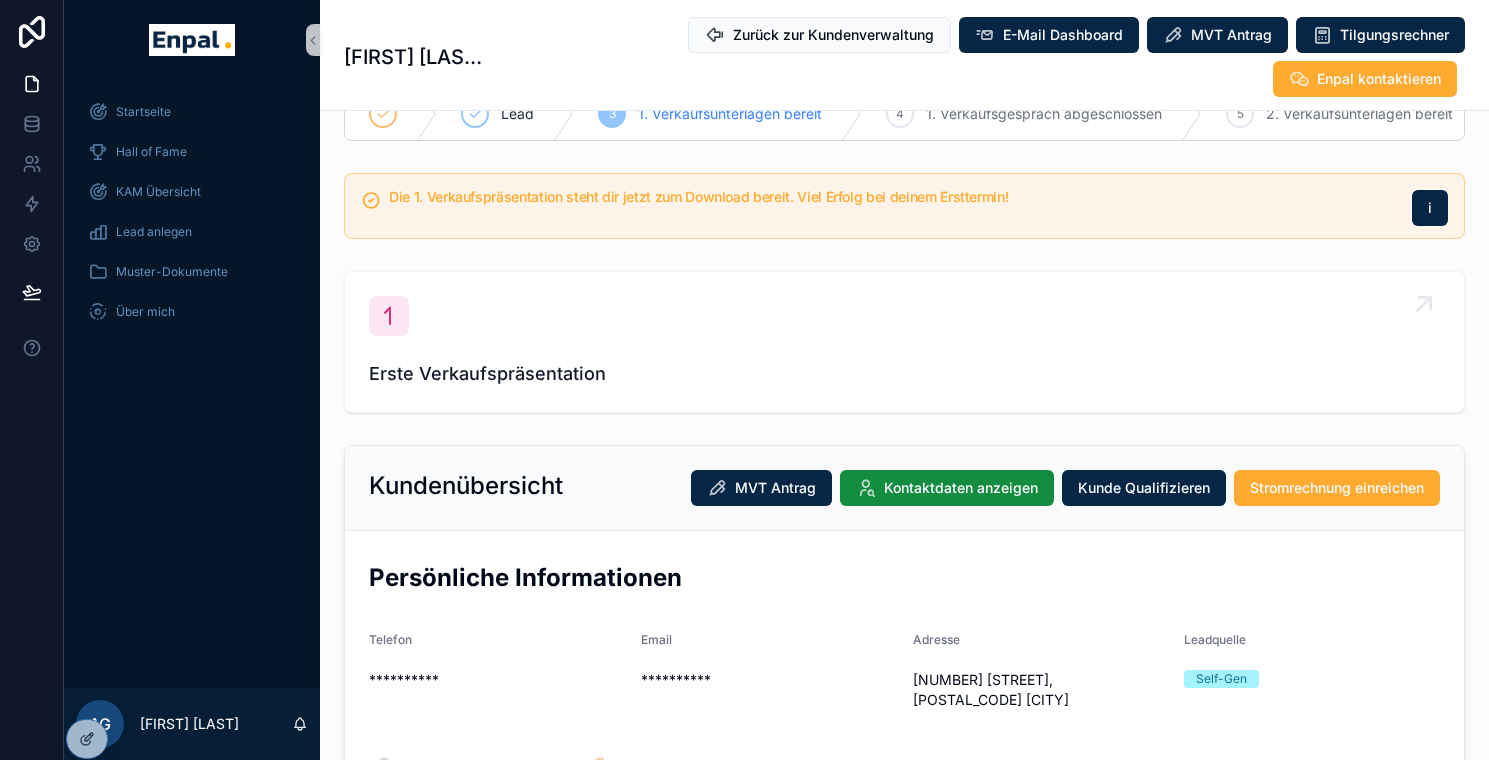 scroll, scrollTop: 0, scrollLeft: 0, axis: both 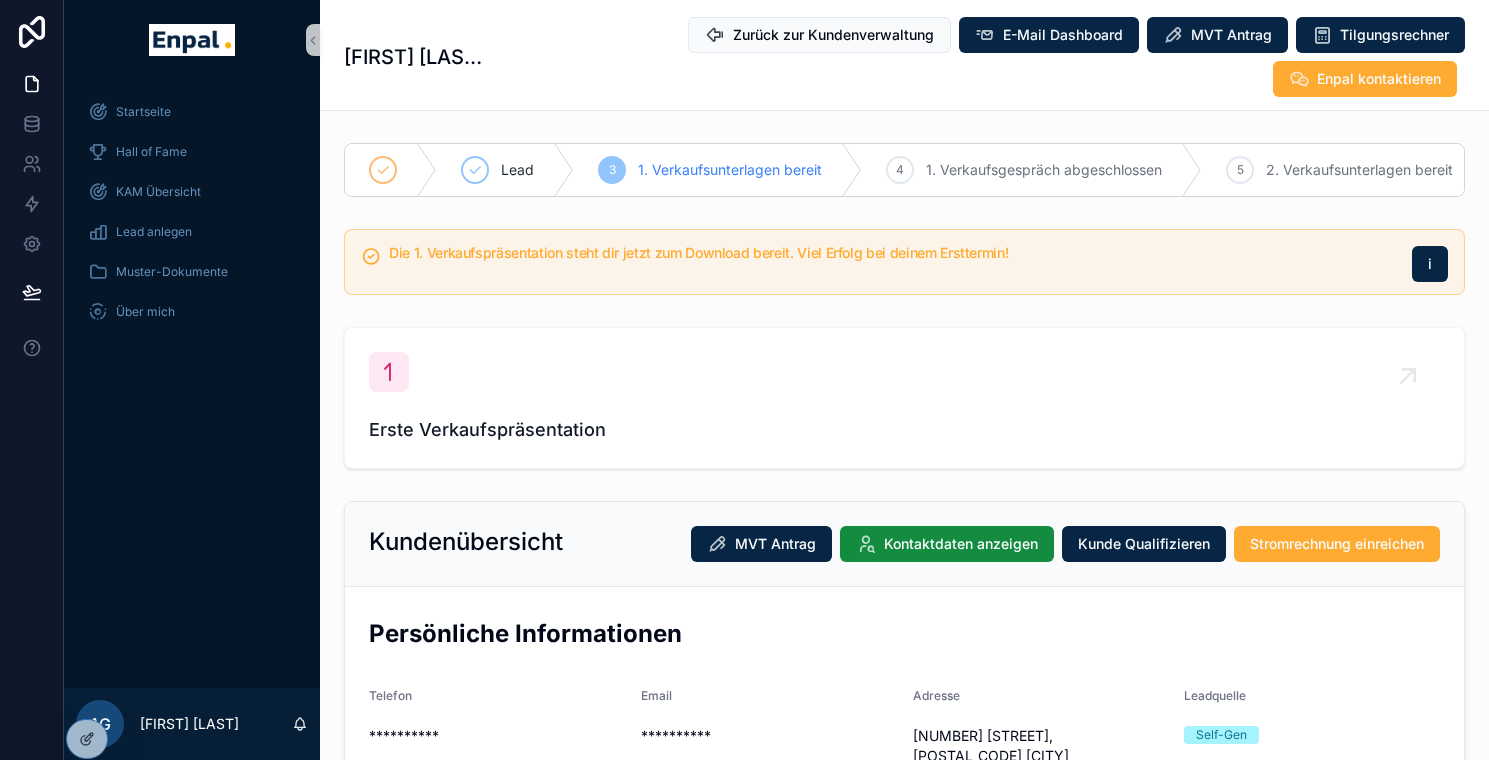 type on "**********" 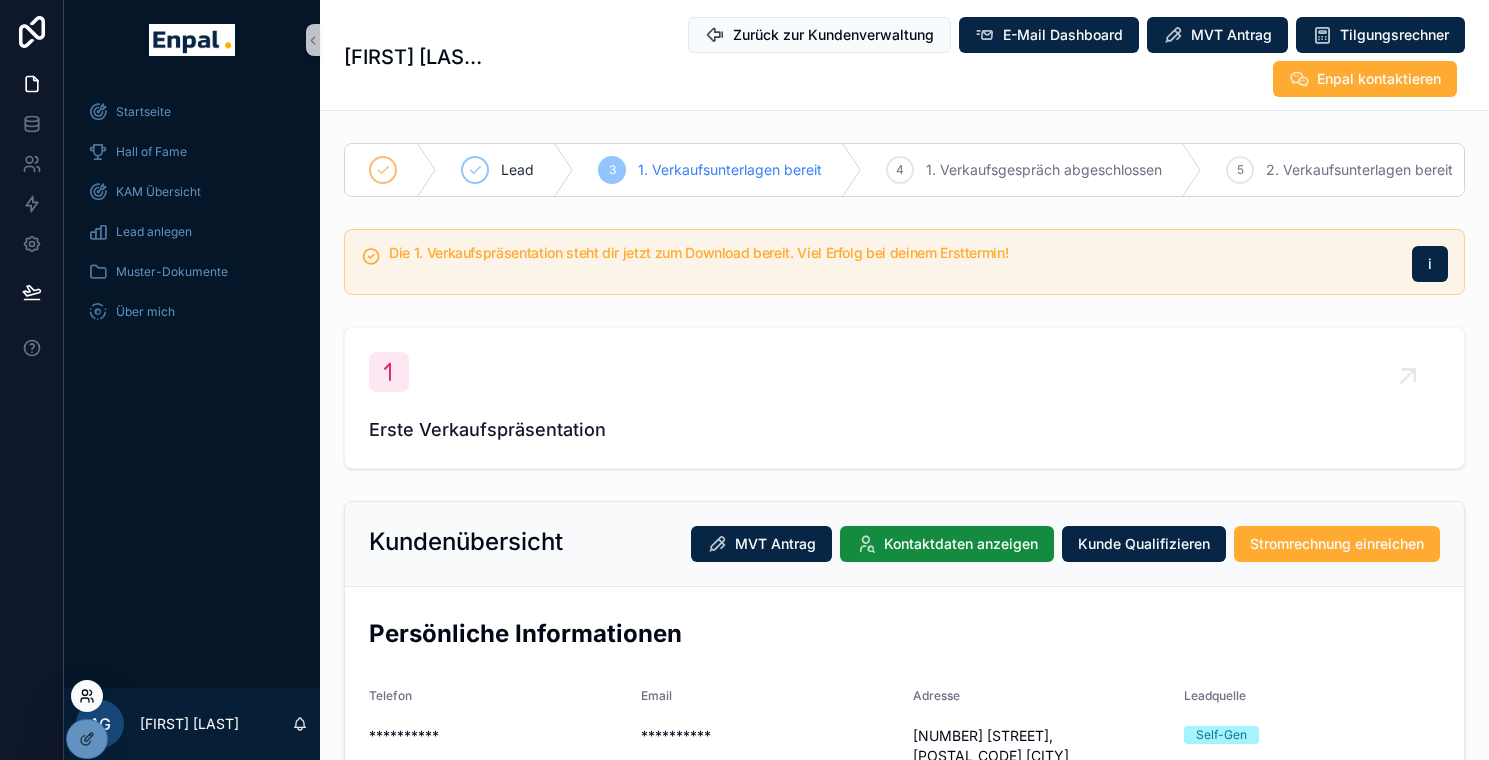 click 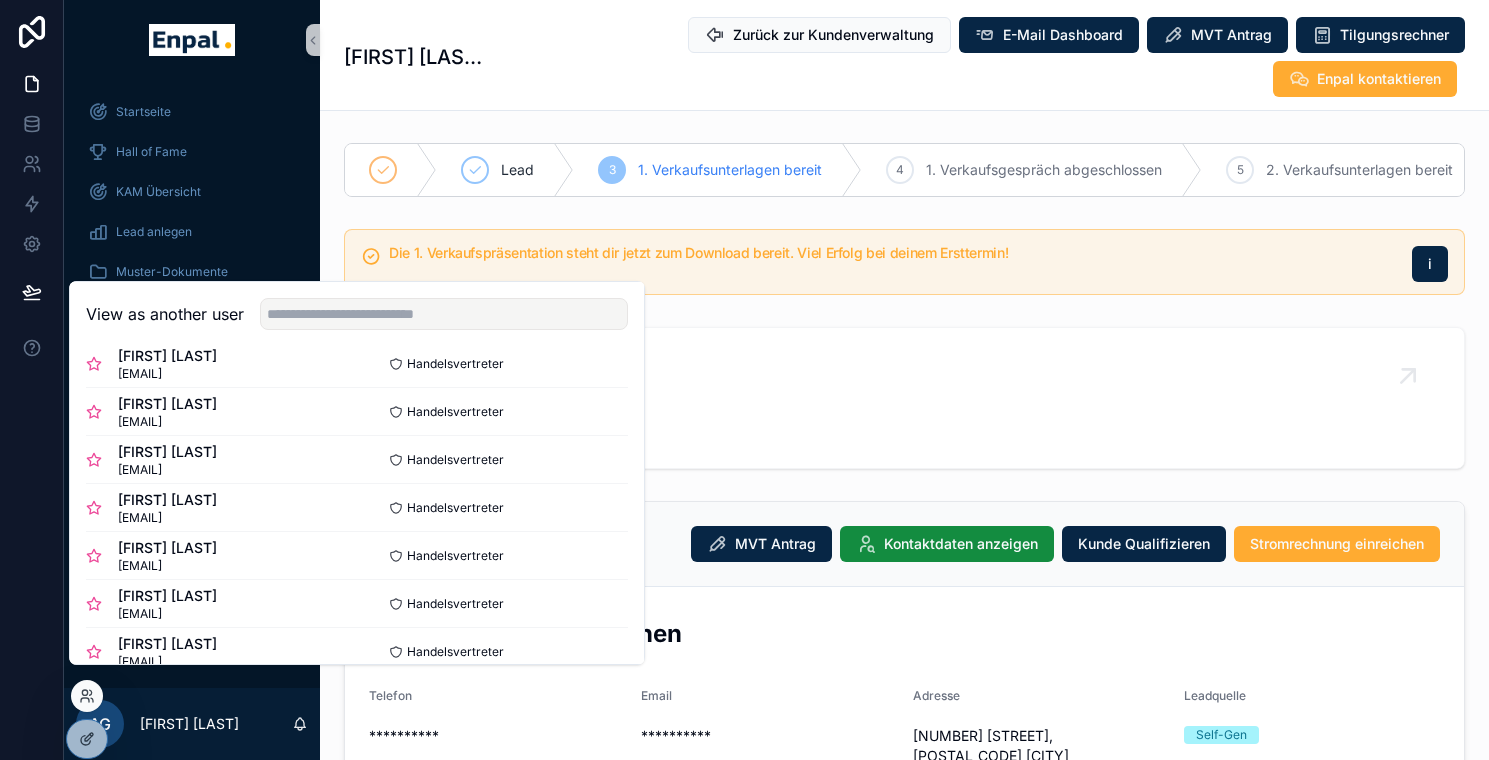scroll, scrollTop: 446, scrollLeft: 0, axis: vertical 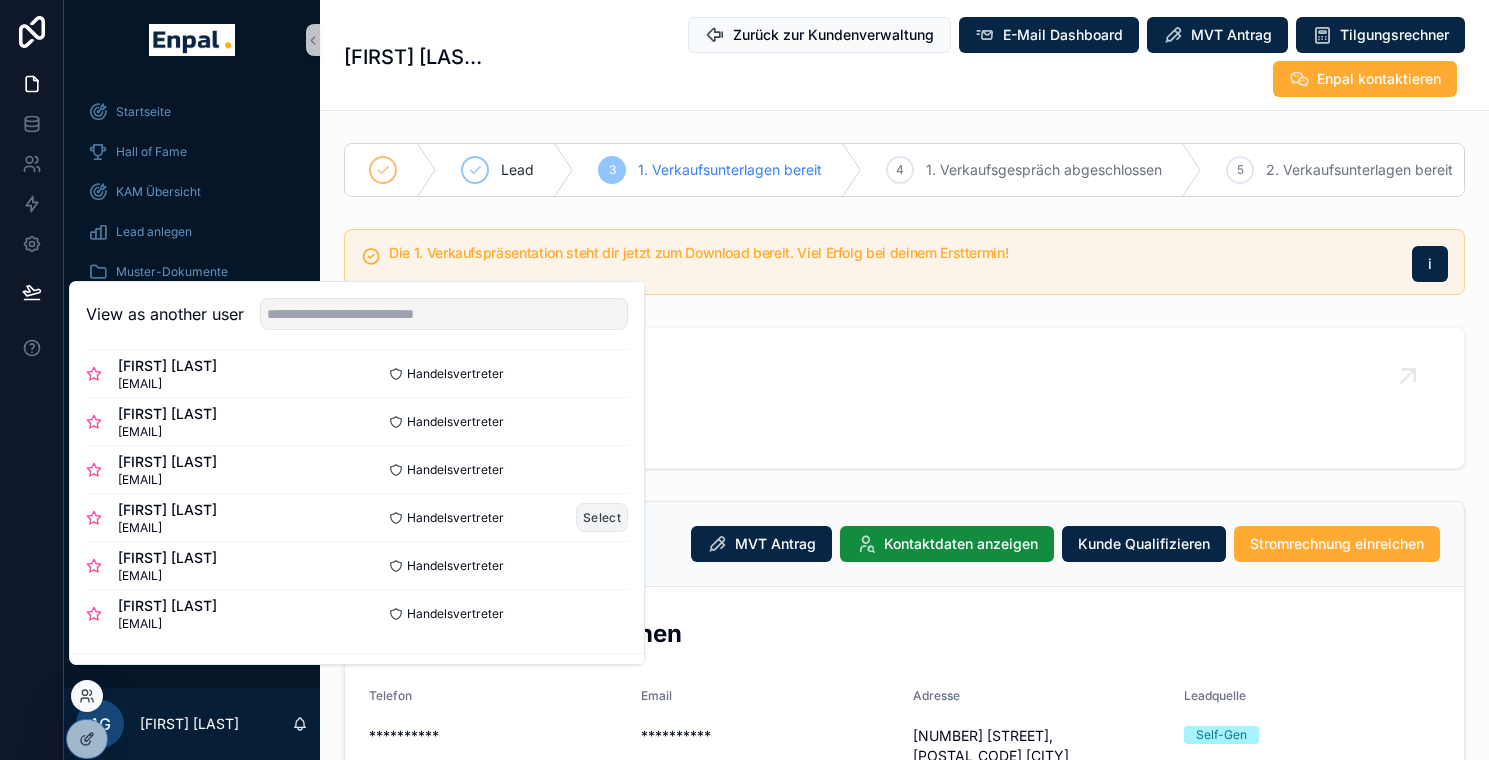 click on "Select" at bounding box center (602, 517) 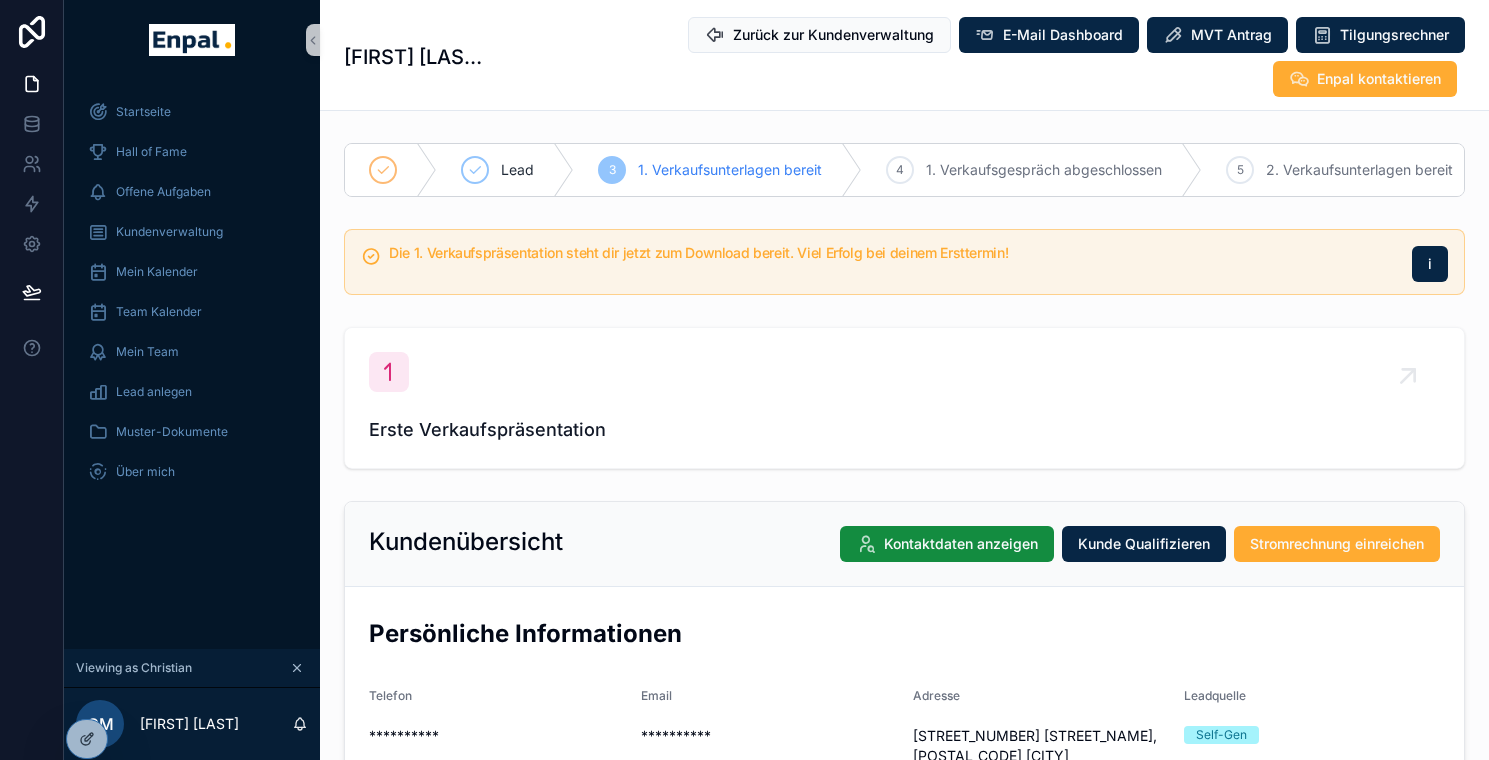 scroll, scrollTop: 0, scrollLeft: 0, axis: both 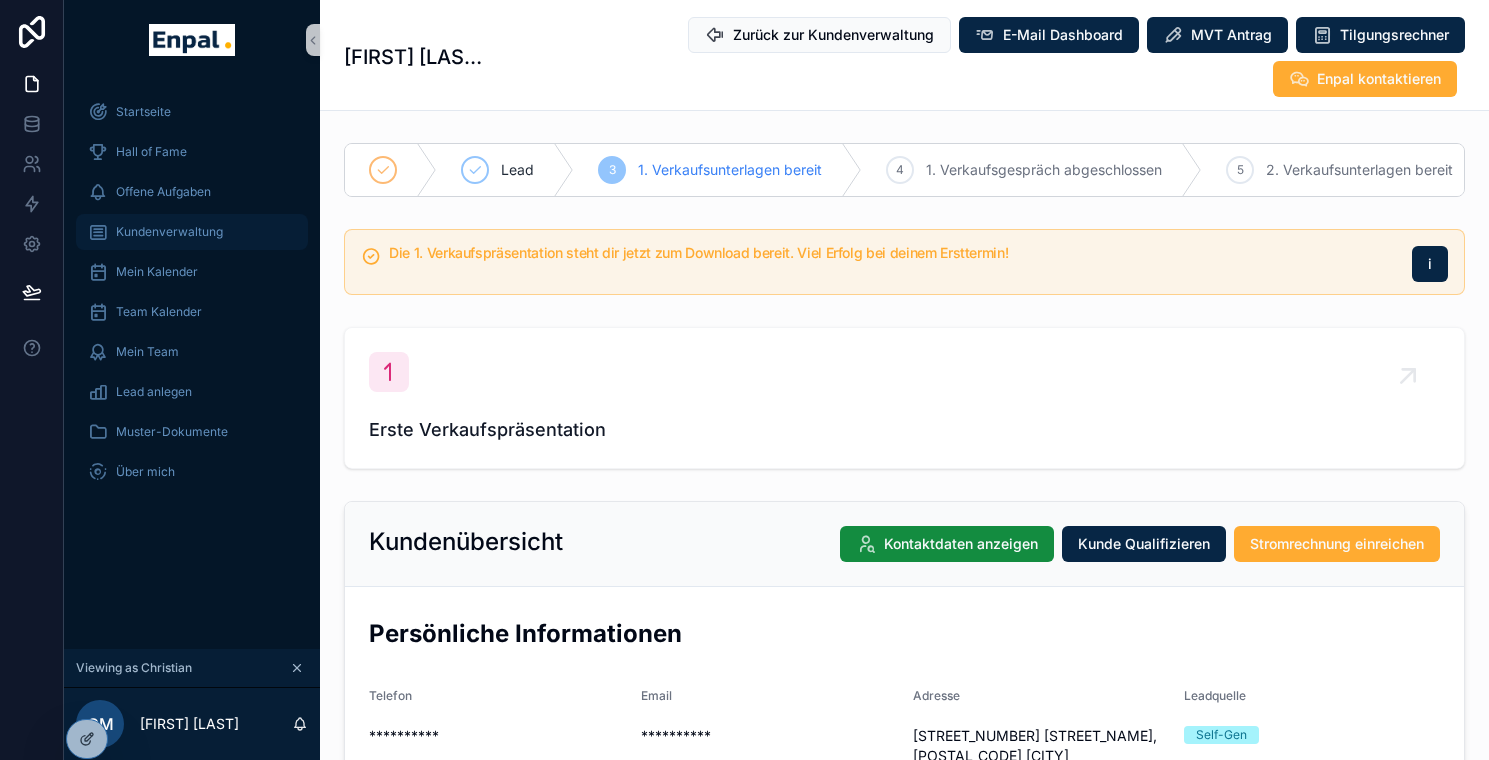 click on "Kundenverwaltung" at bounding box center (192, 232) 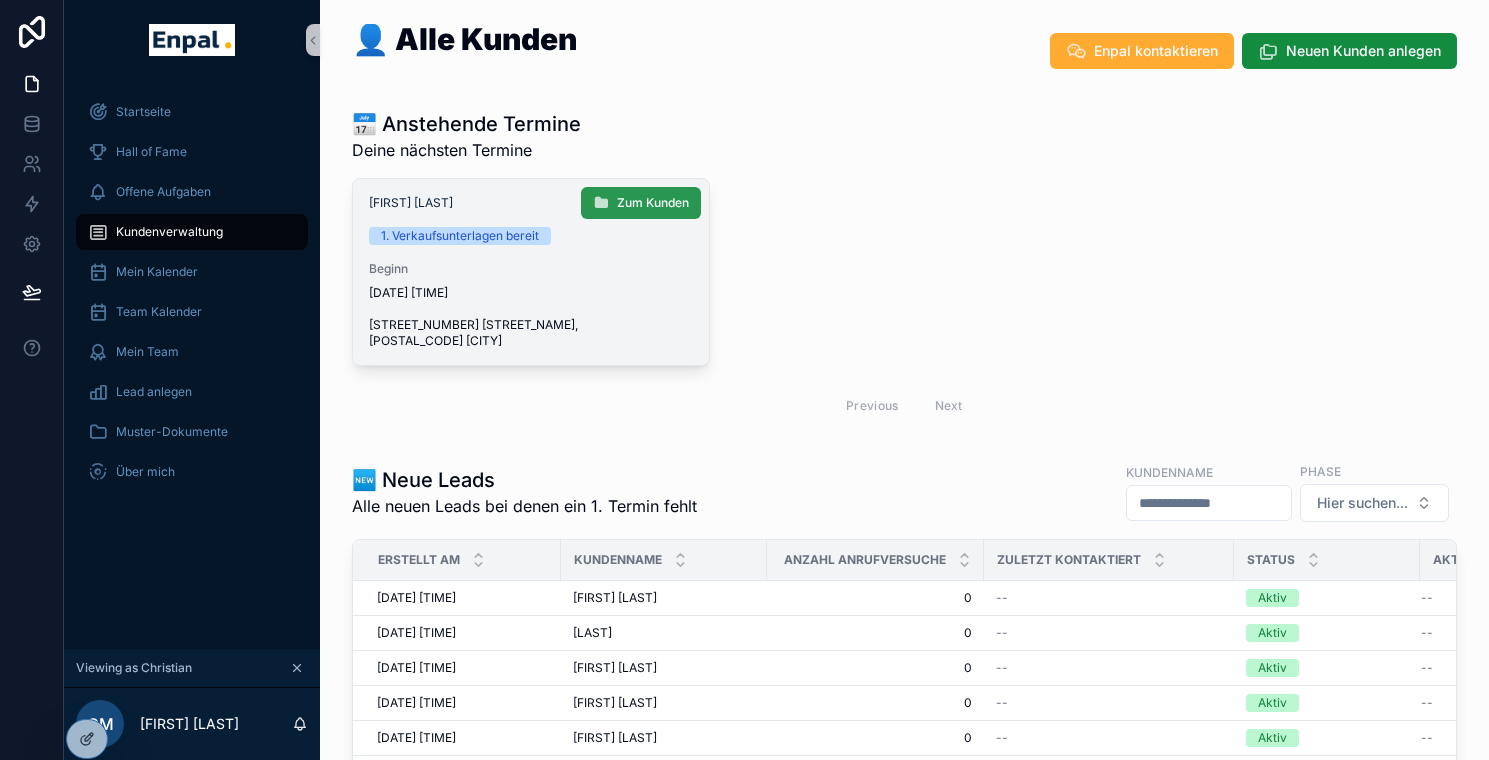 click on "Zum Kunden" at bounding box center [653, 203] 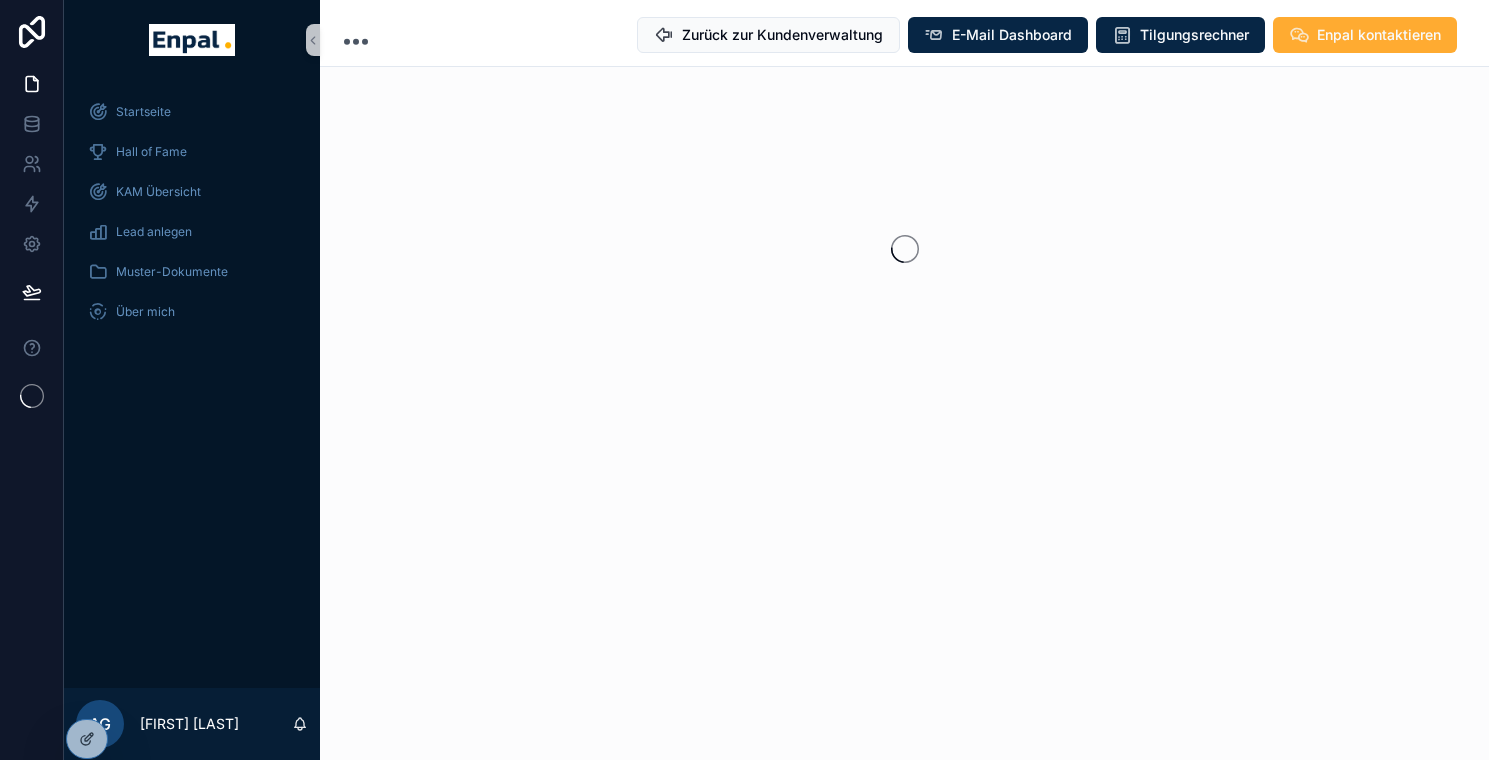 scroll, scrollTop: 0, scrollLeft: 0, axis: both 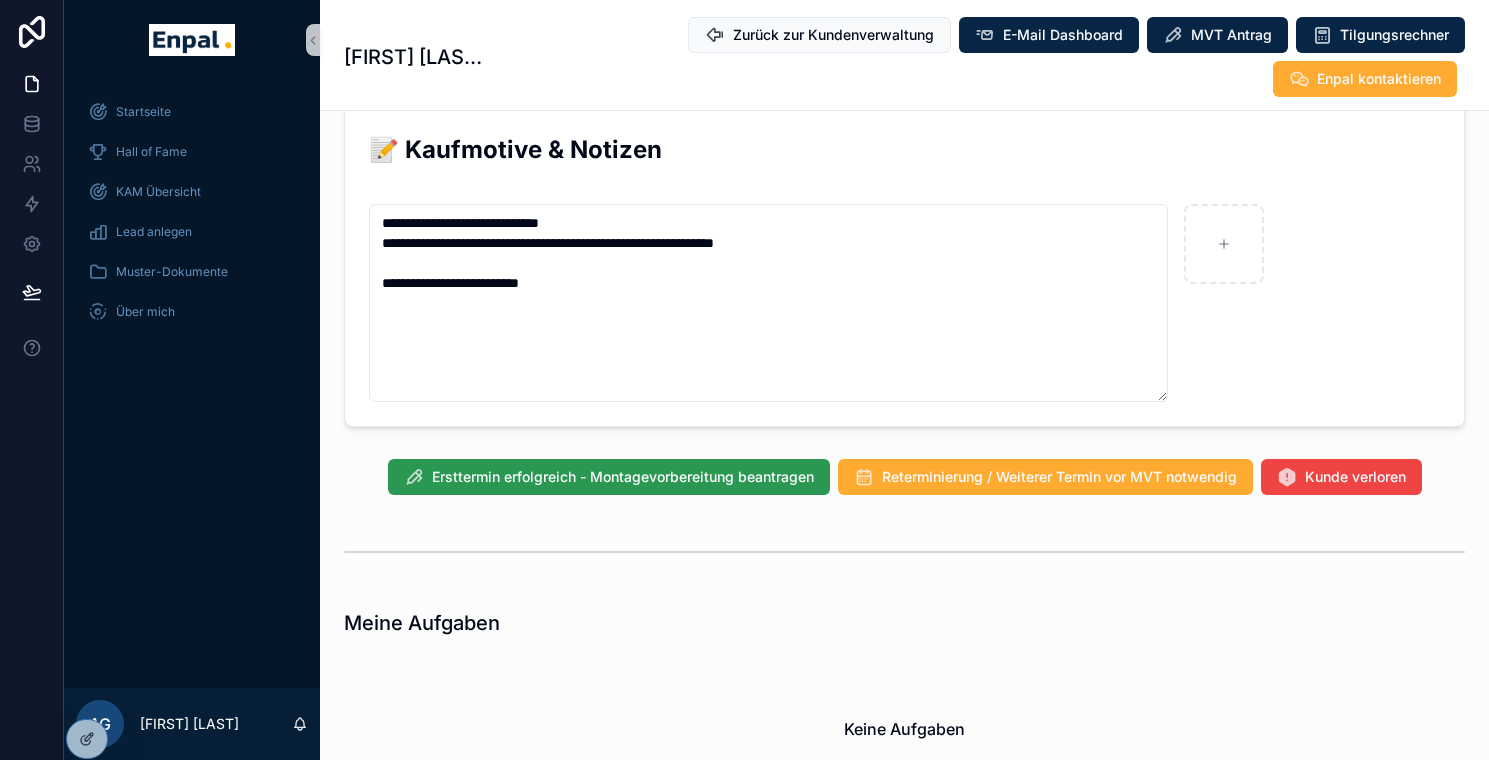 click on "Ersttermin erfolgreich - Montagevorbereitung beantragen" at bounding box center (623, 477) 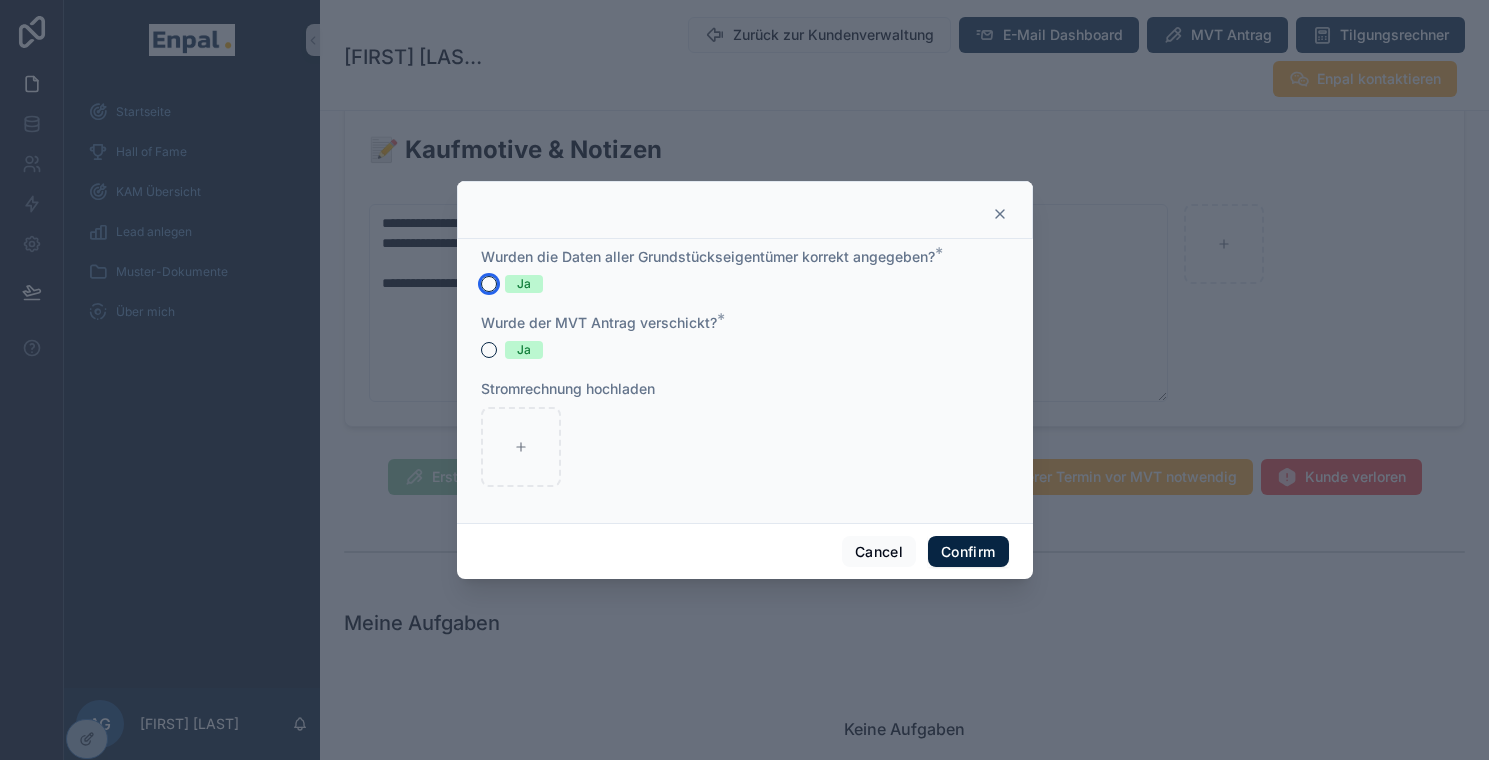 click on "Ja" at bounding box center [489, 284] 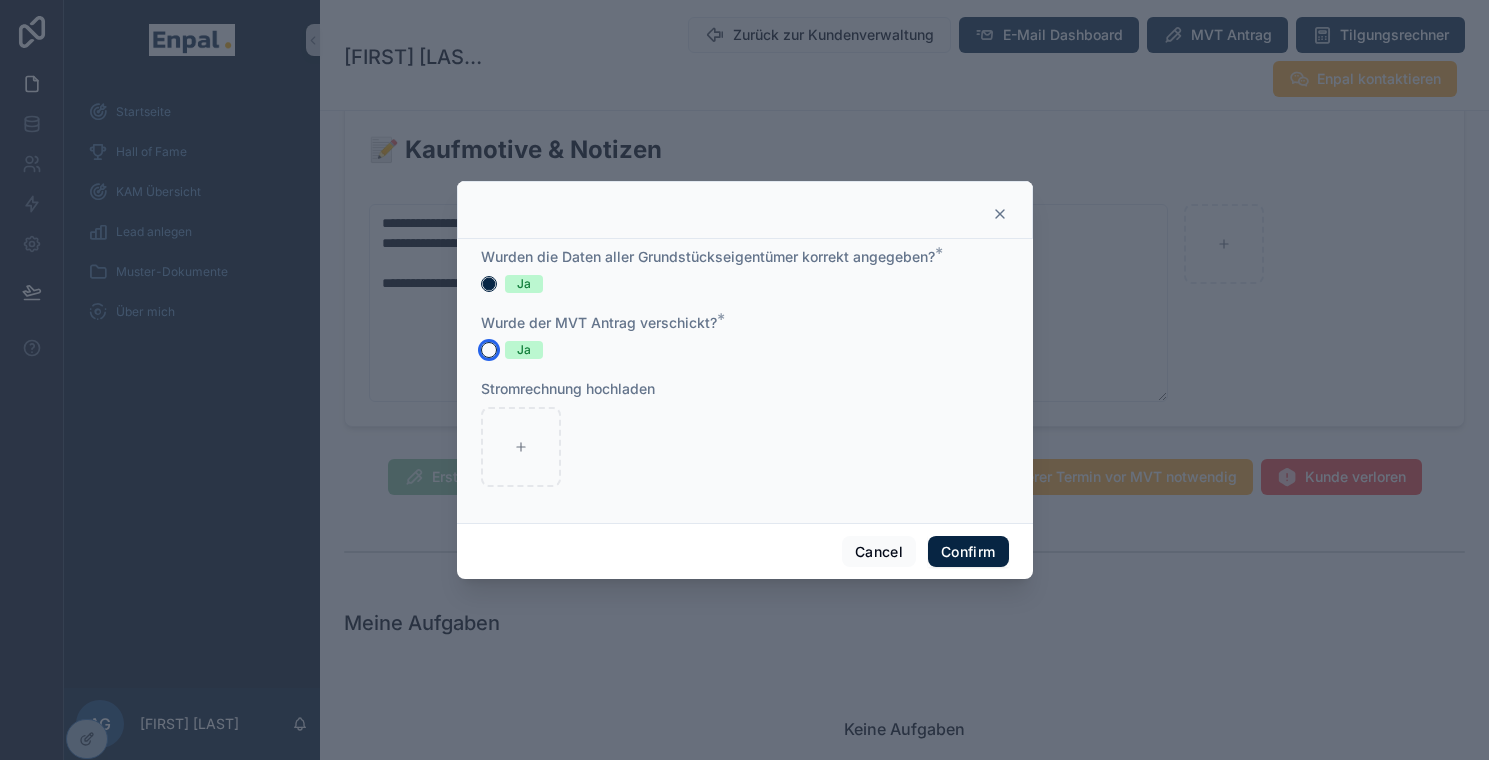 click on "Ja" at bounding box center (489, 350) 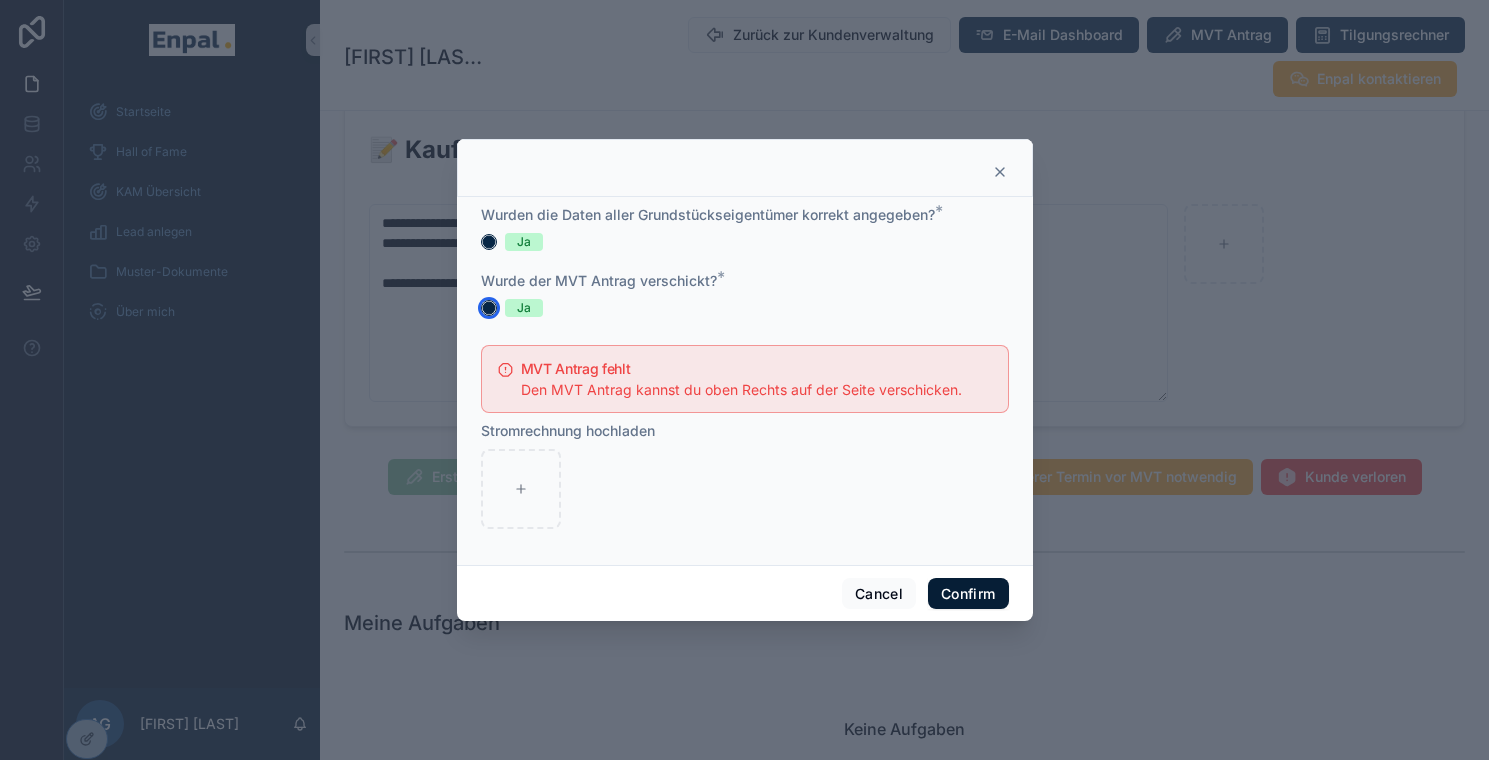type on "JA" 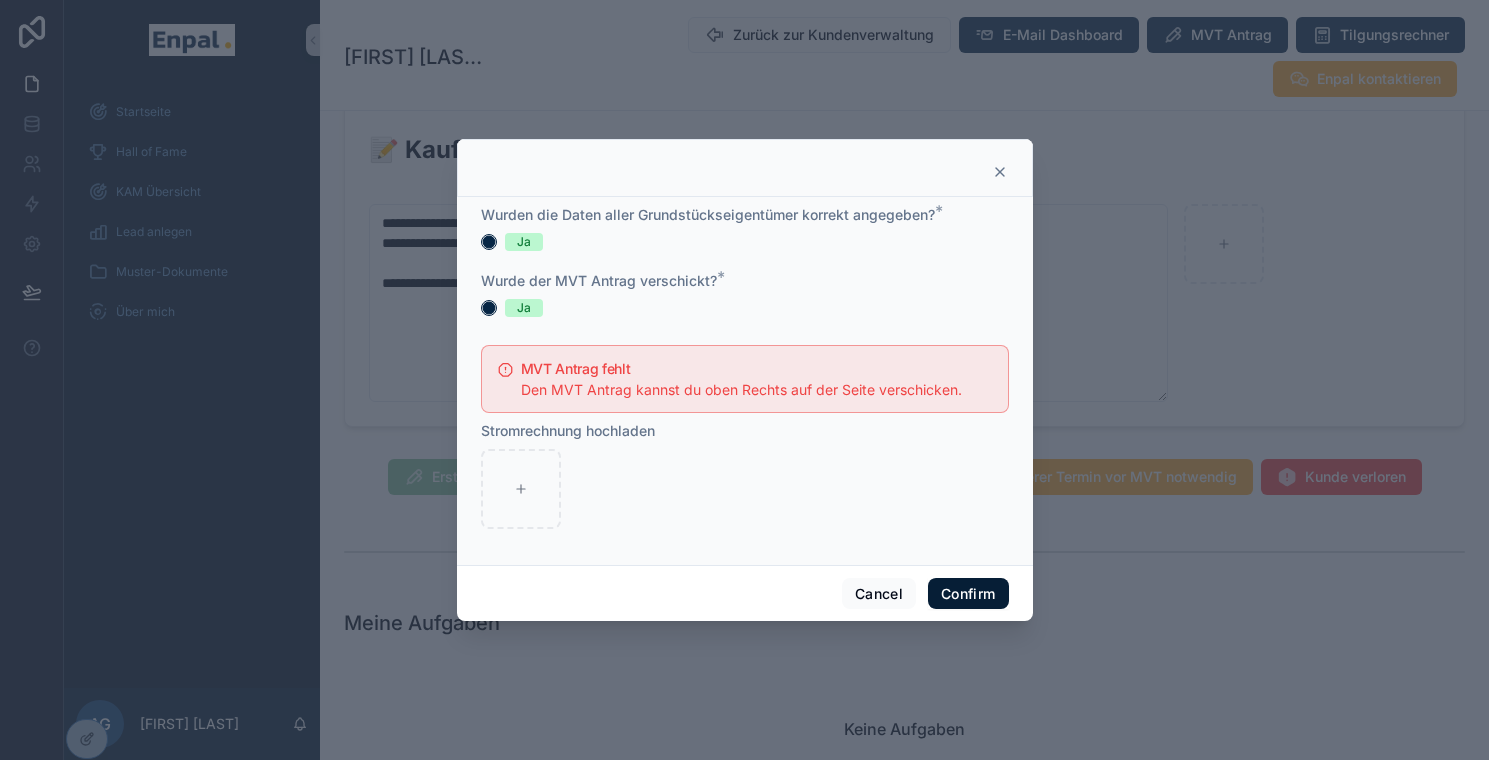 click on "Confirm" at bounding box center (968, 594) 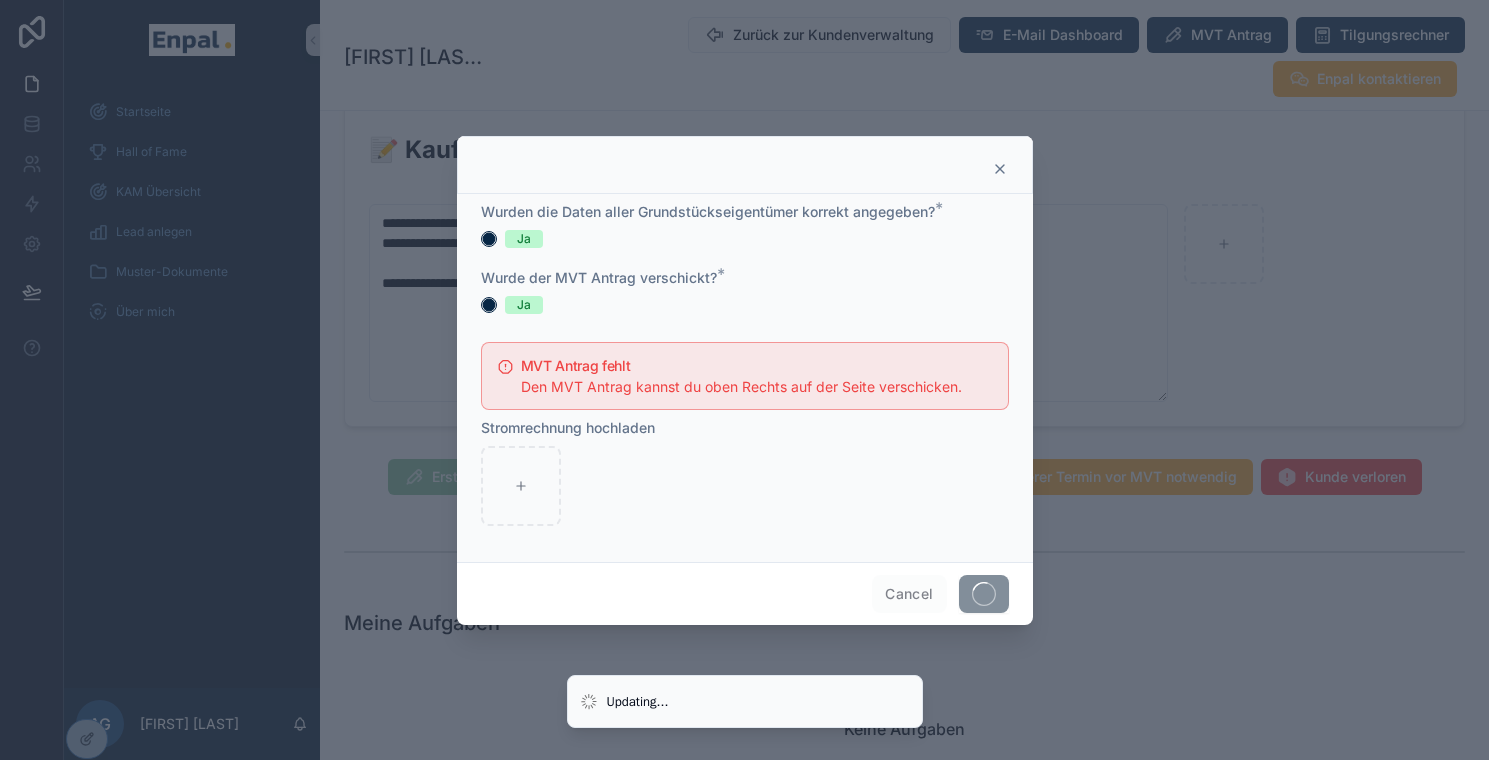 scroll, scrollTop: 0, scrollLeft: 0, axis: both 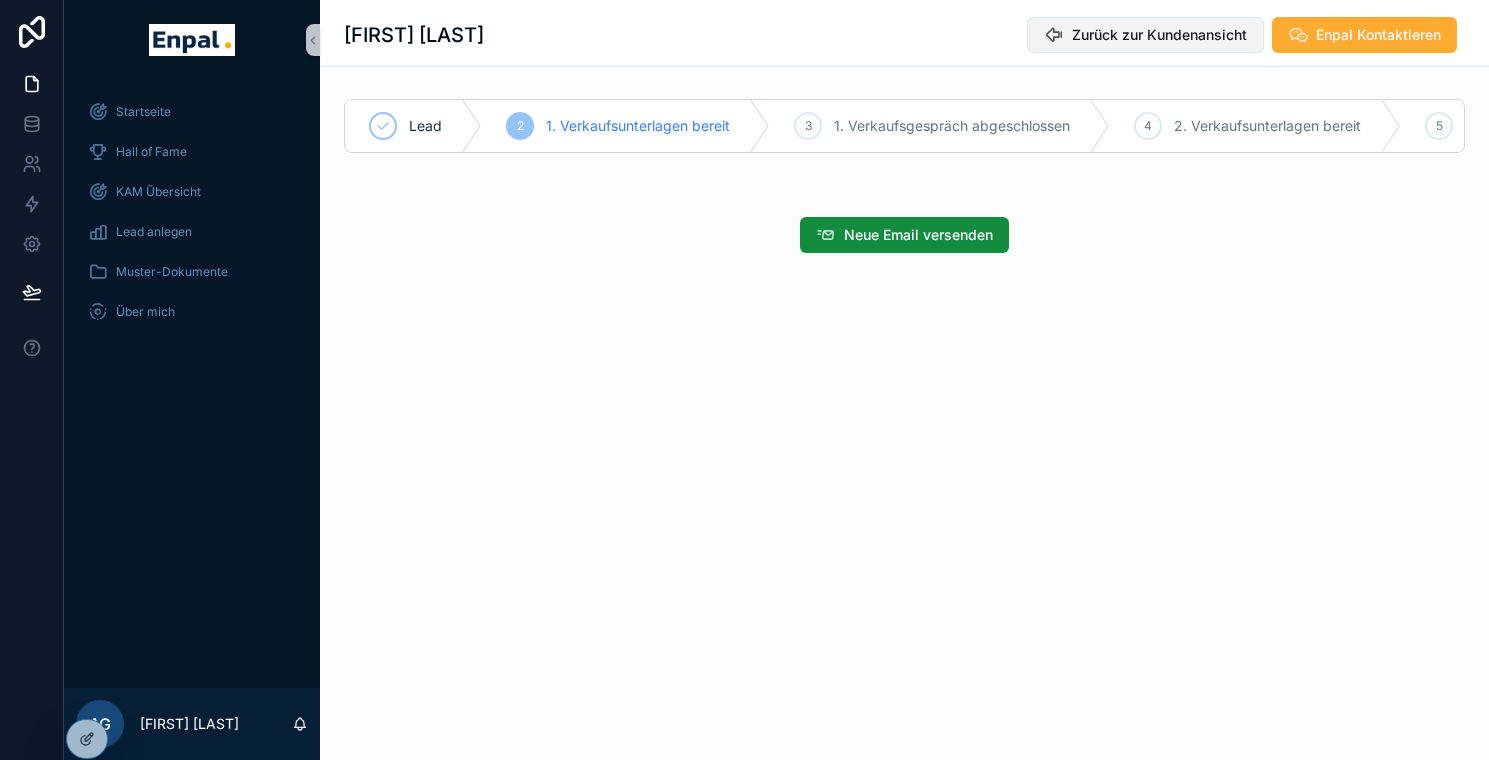 click on "Zurück zur Kundenansicht" at bounding box center (1159, 35) 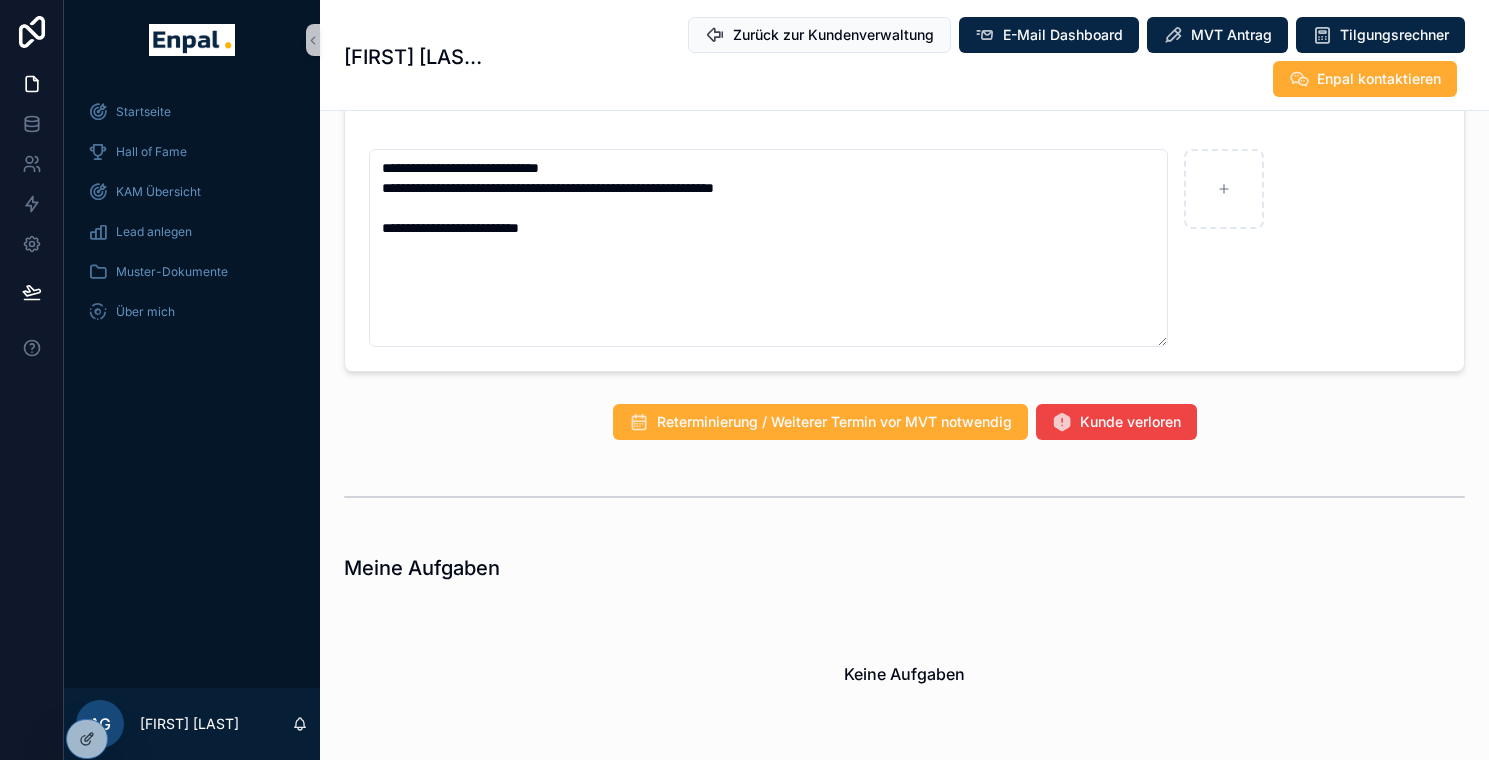 scroll, scrollTop: 1370, scrollLeft: 0, axis: vertical 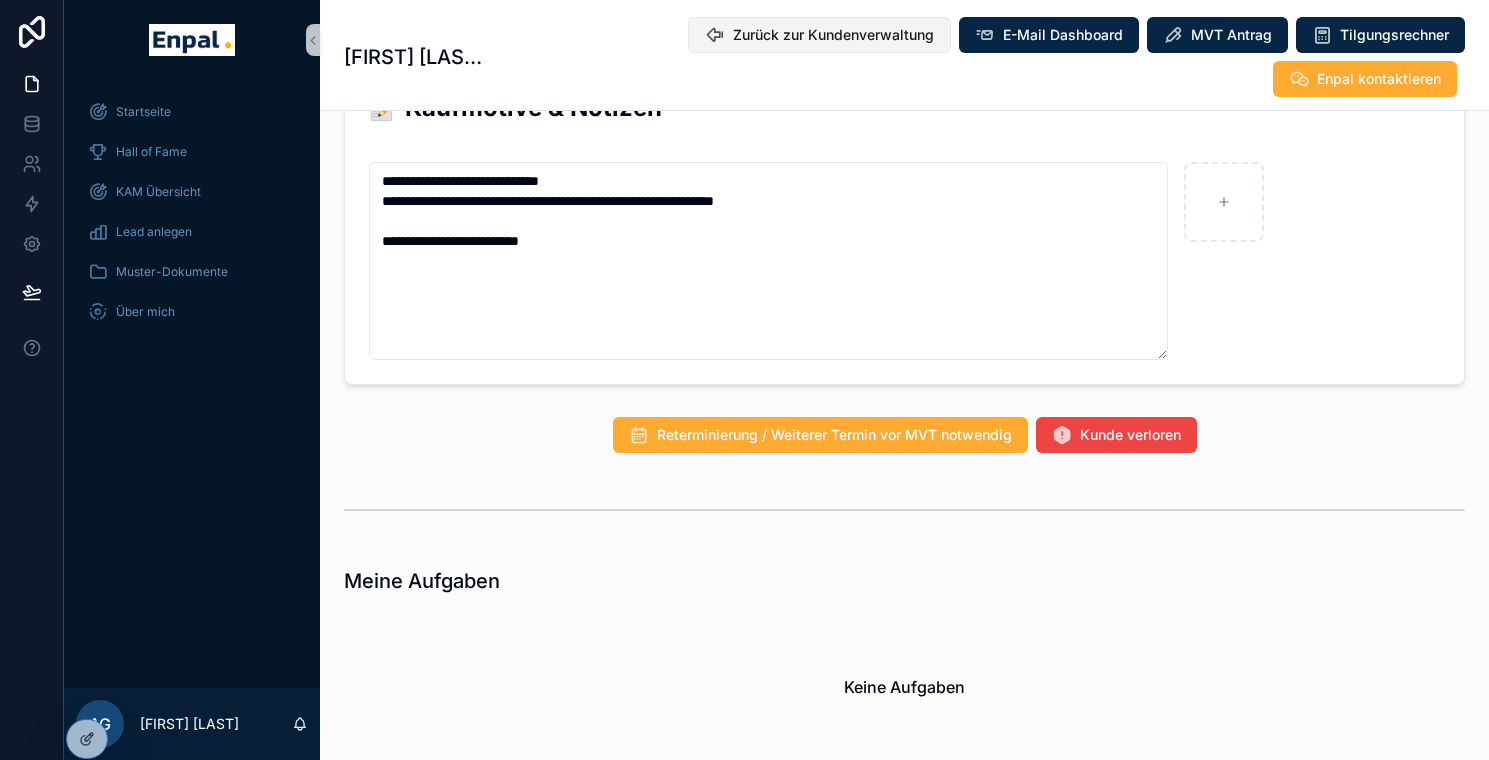 click on "Zurück zur Kundenverwaltung" at bounding box center (833, 35) 